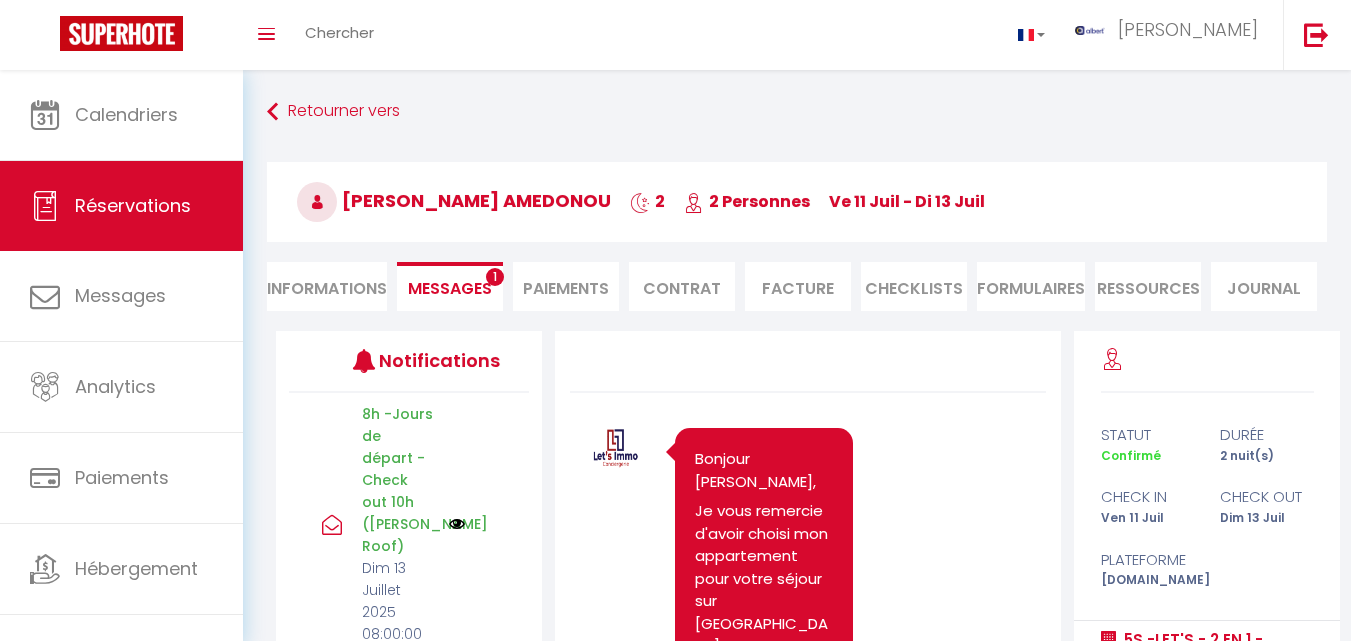 scroll, scrollTop: 0, scrollLeft: 0, axis: both 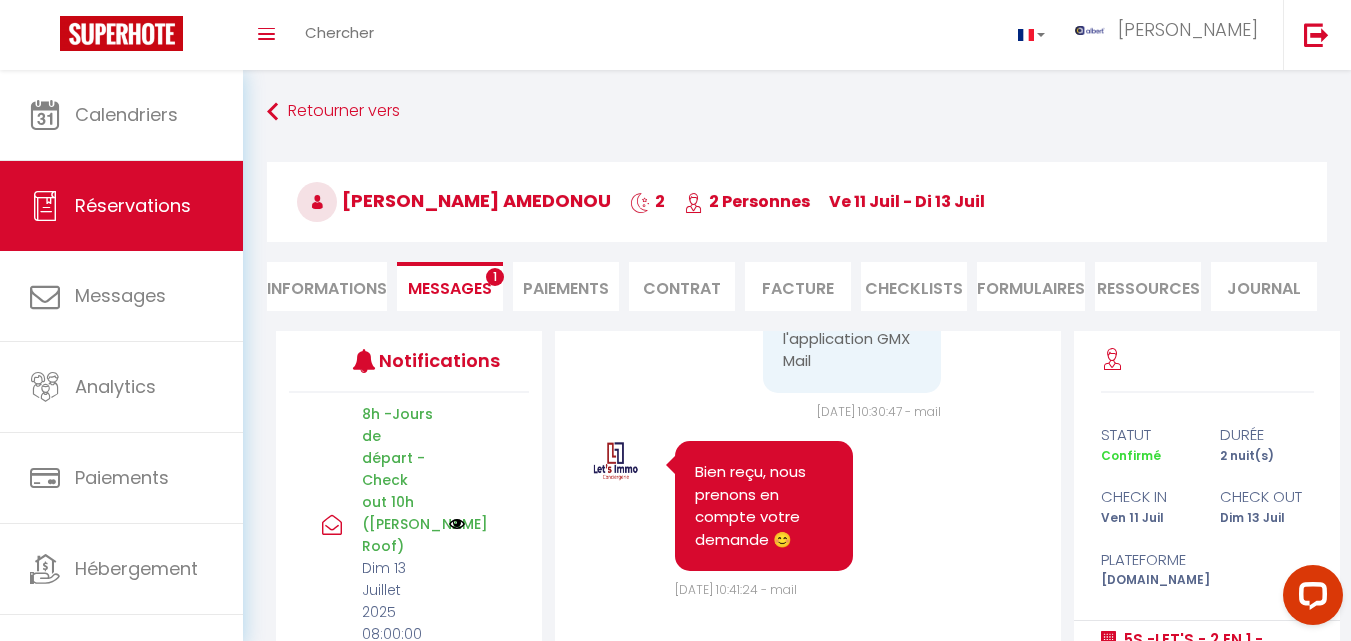 drag, startPoint x: 802, startPoint y: 452, endPoint x: 752, endPoint y: 432, distance: 53.851646 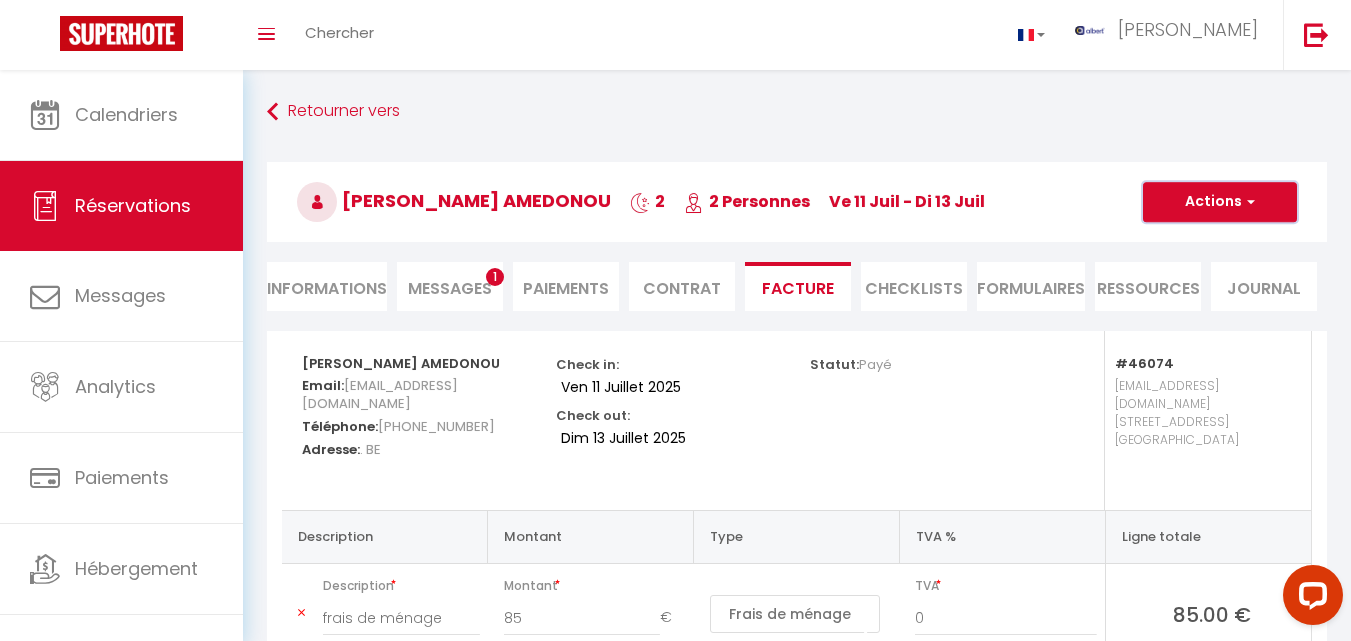 click at bounding box center (1248, 202) 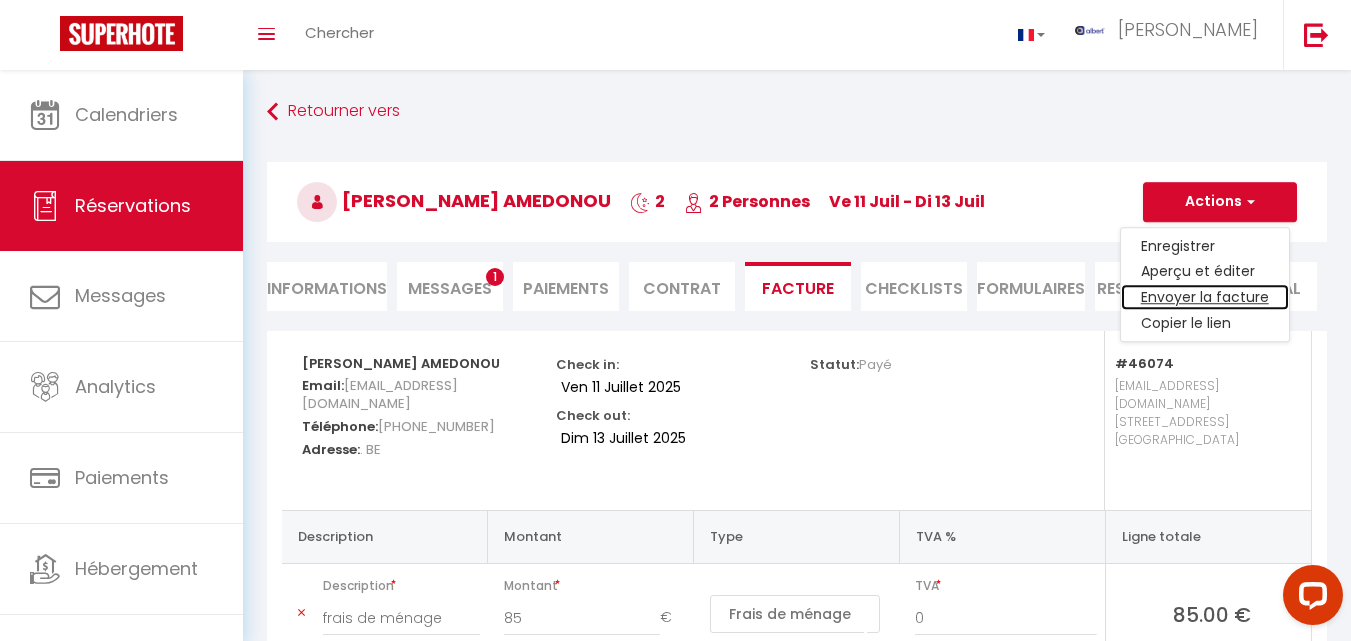 click on "Envoyer la facture" at bounding box center [1205, 298] 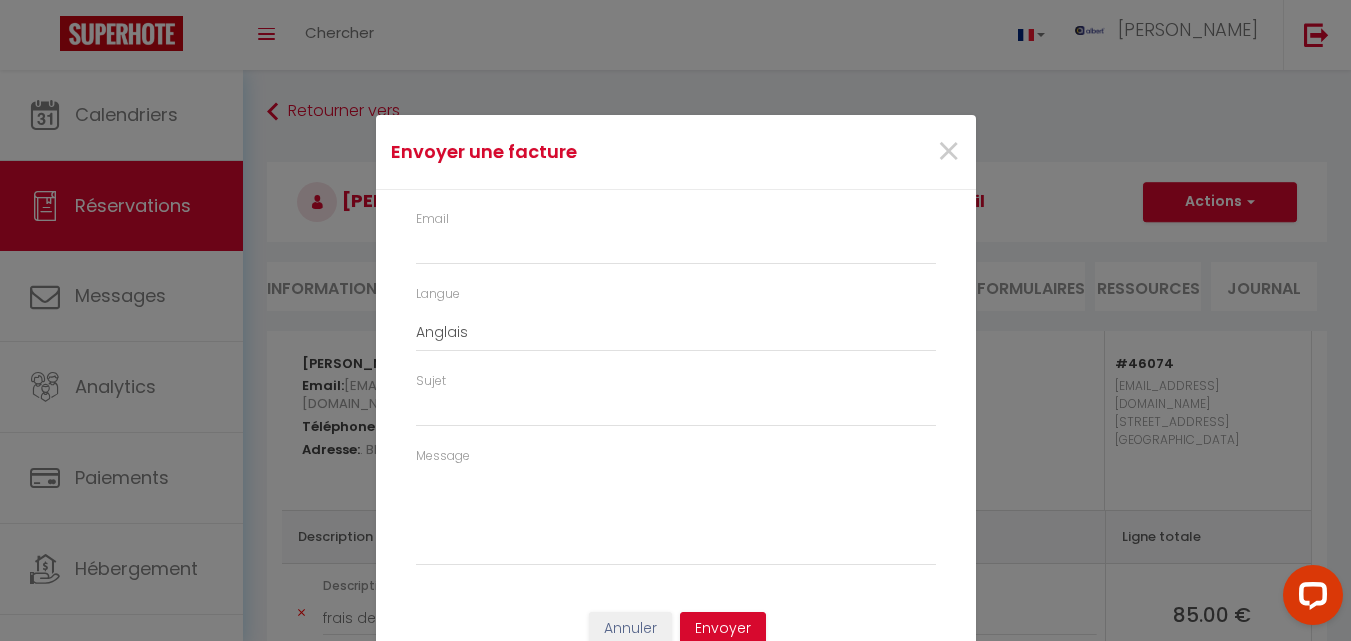 type on "[EMAIL_ADDRESS][DOMAIN_NAME]" 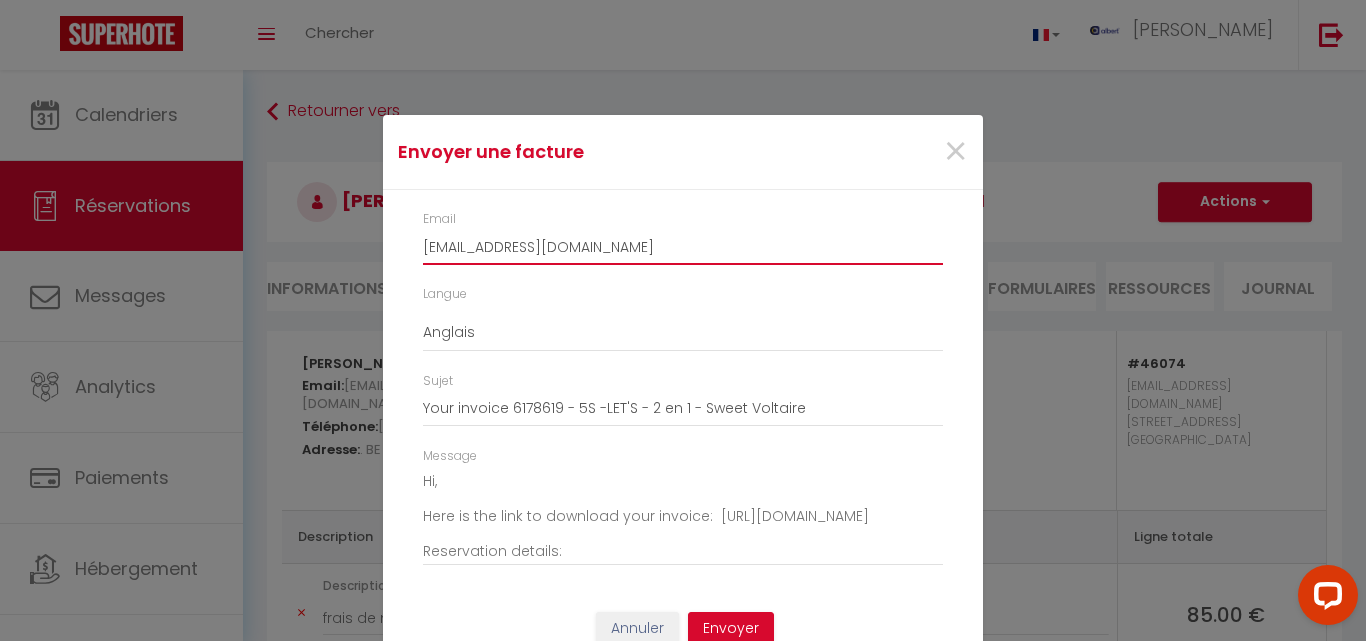 click on "[EMAIL_ADDRESS][DOMAIN_NAME]" at bounding box center (683, 247) 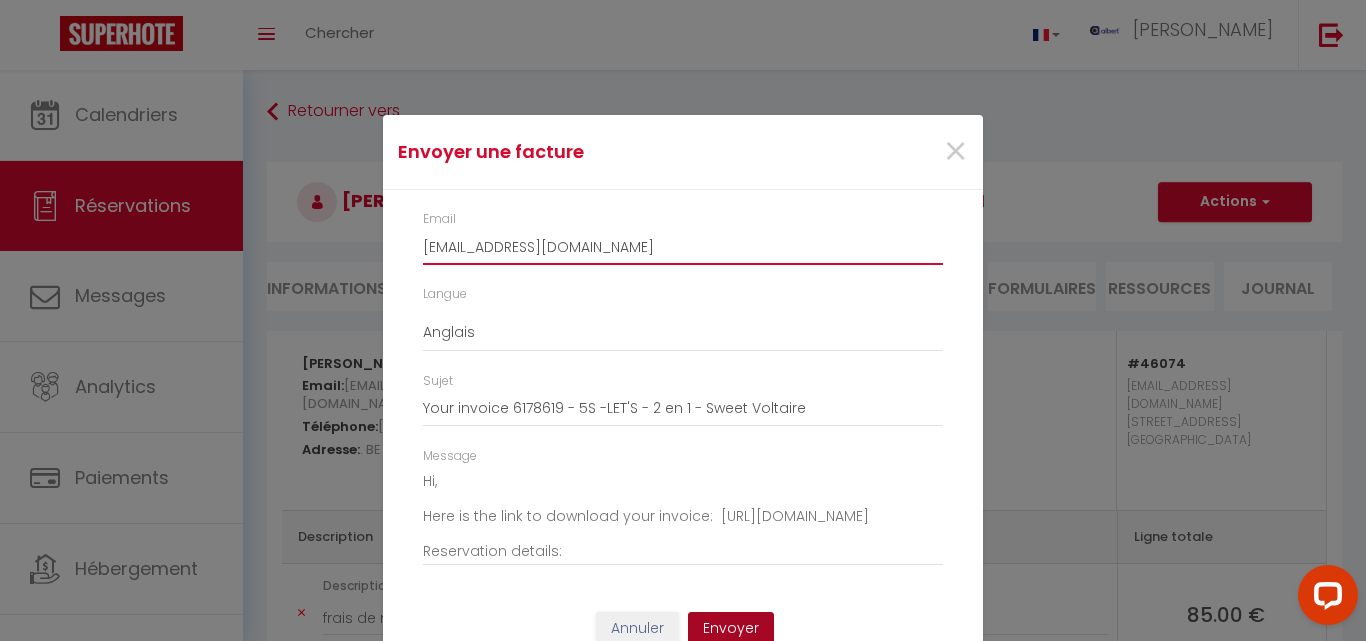 type on "[EMAIL_ADDRESS][DOMAIN_NAME]" 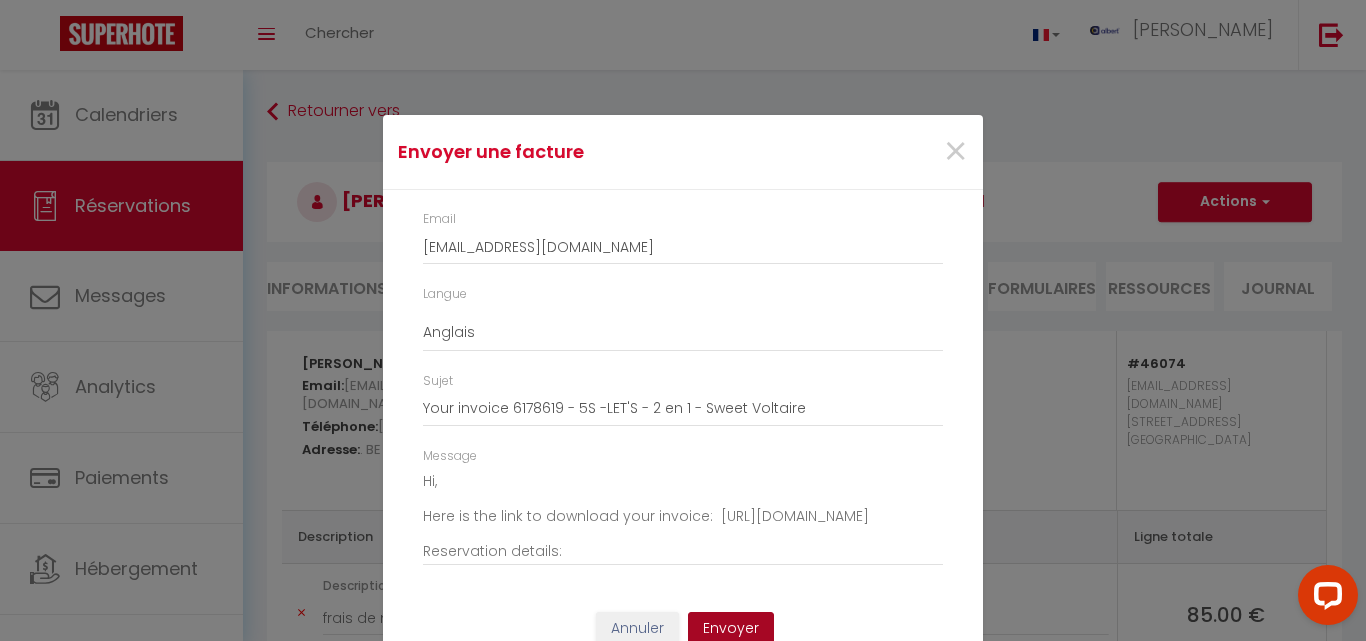 click on "Envoyer" at bounding box center (731, 629) 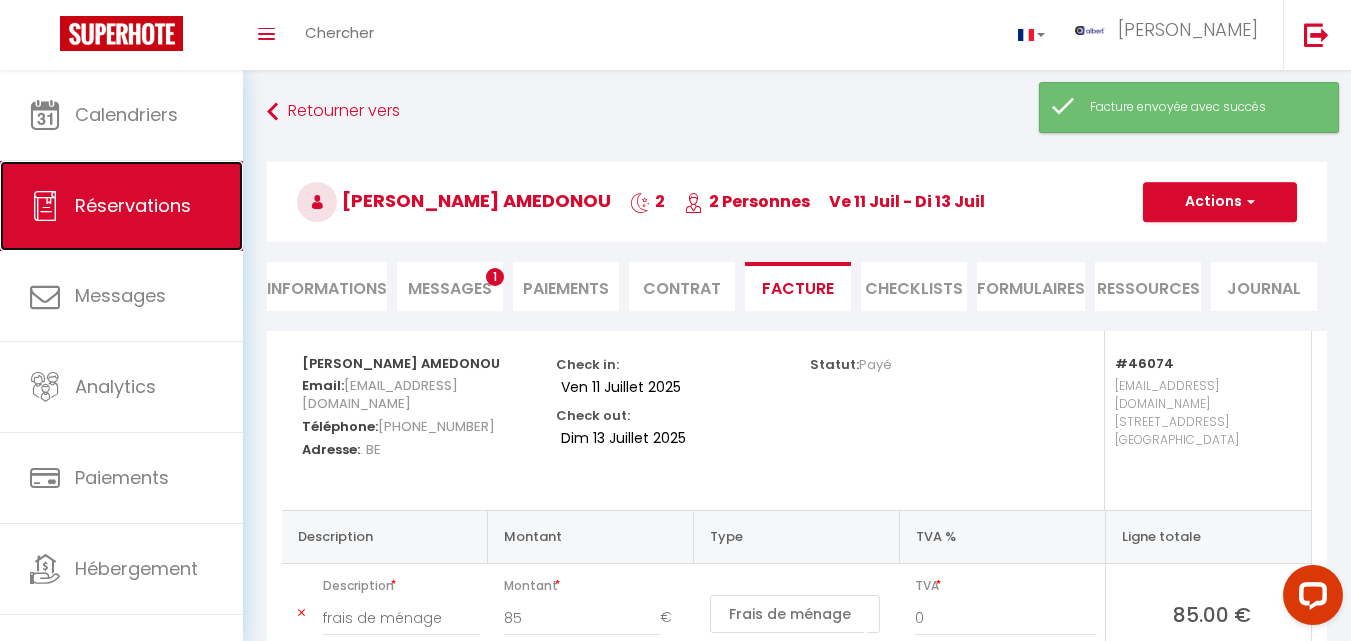 click on "Réservations" at bounding box center [133, 205] 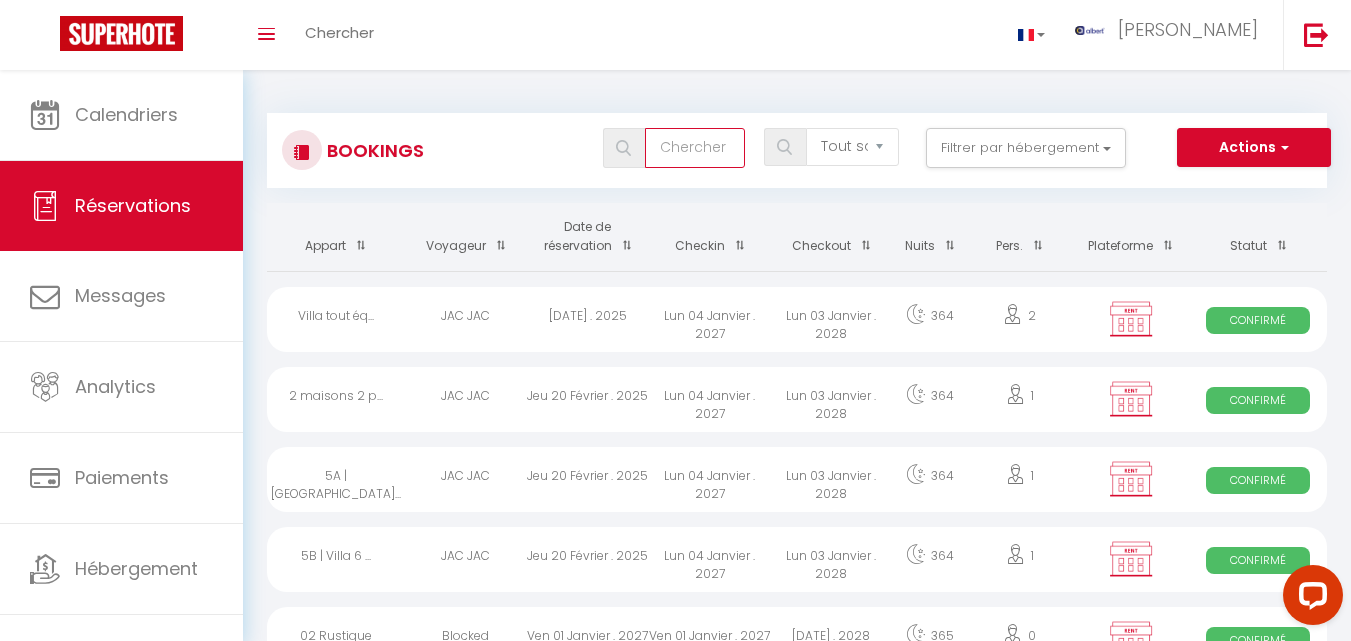 click at bounding box center [695, 148] 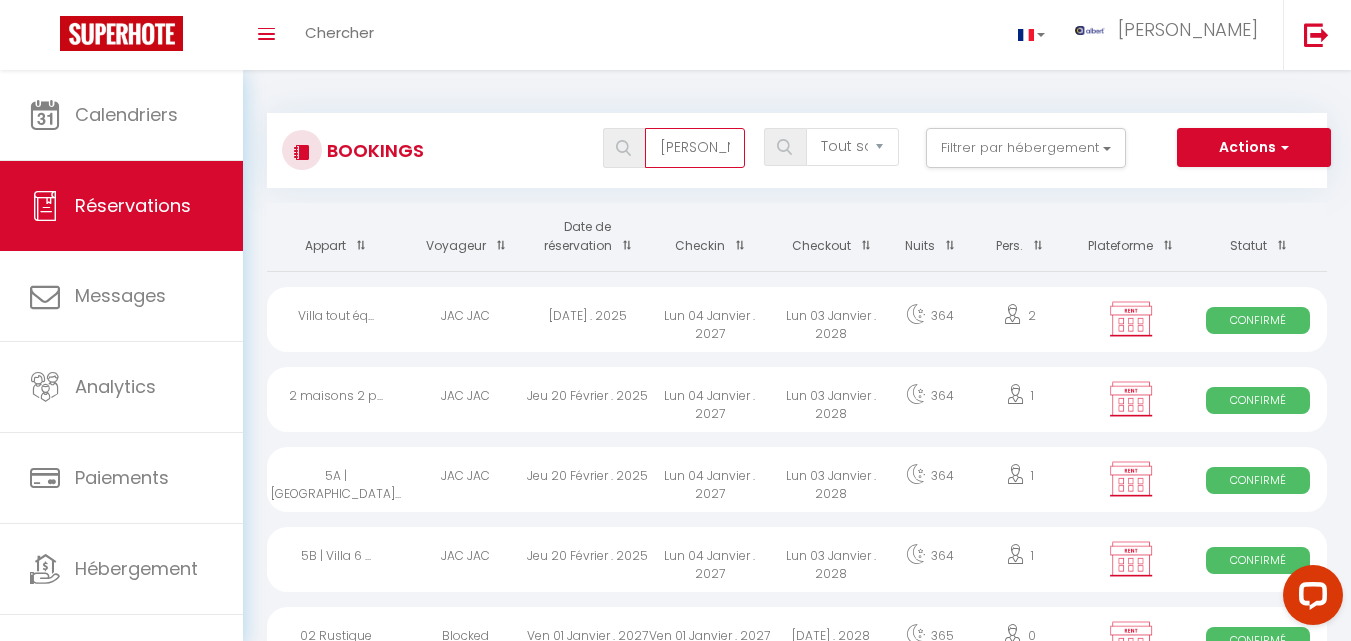 type on "[PERSON_NAME]" 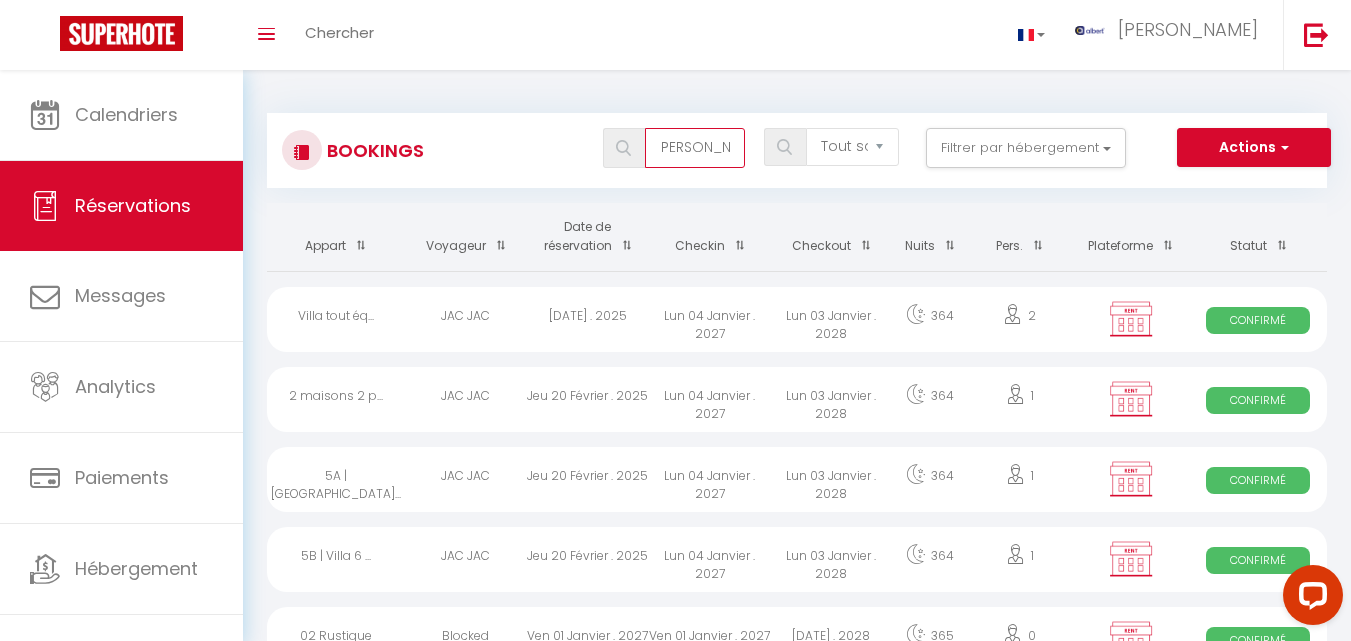 type on "[PERSON_NAME]" 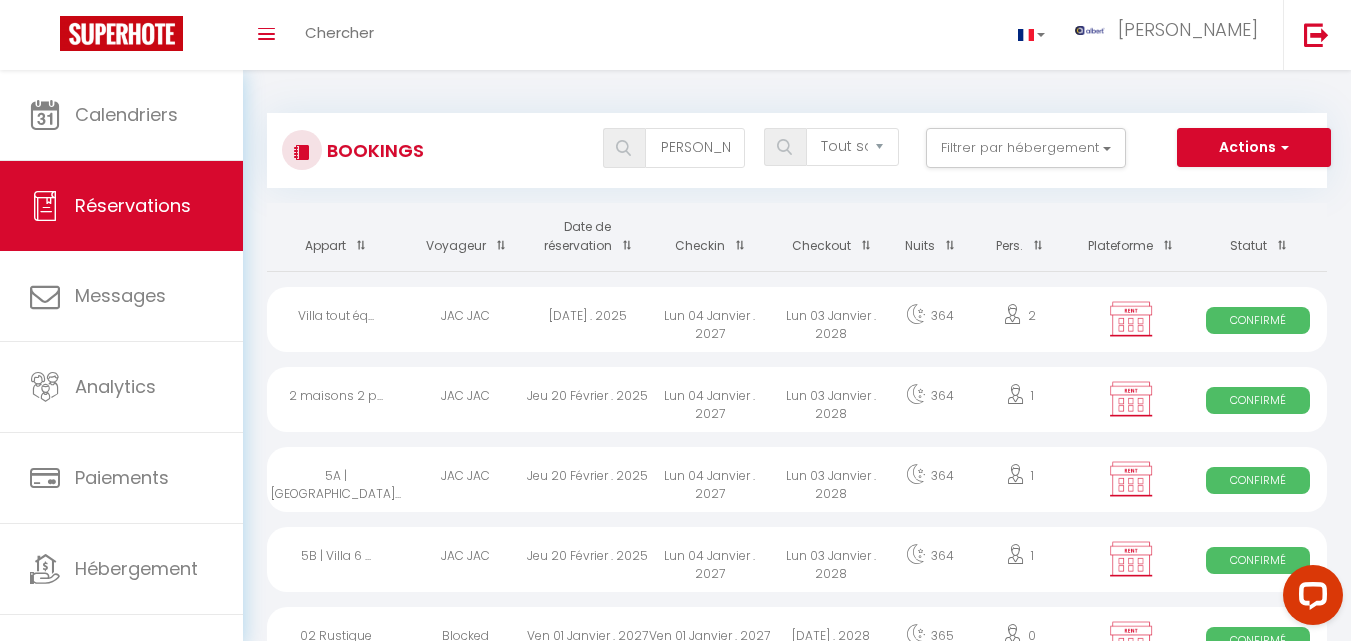 scroll, scrollTop: 0, scrollLeft: 0, axis: both 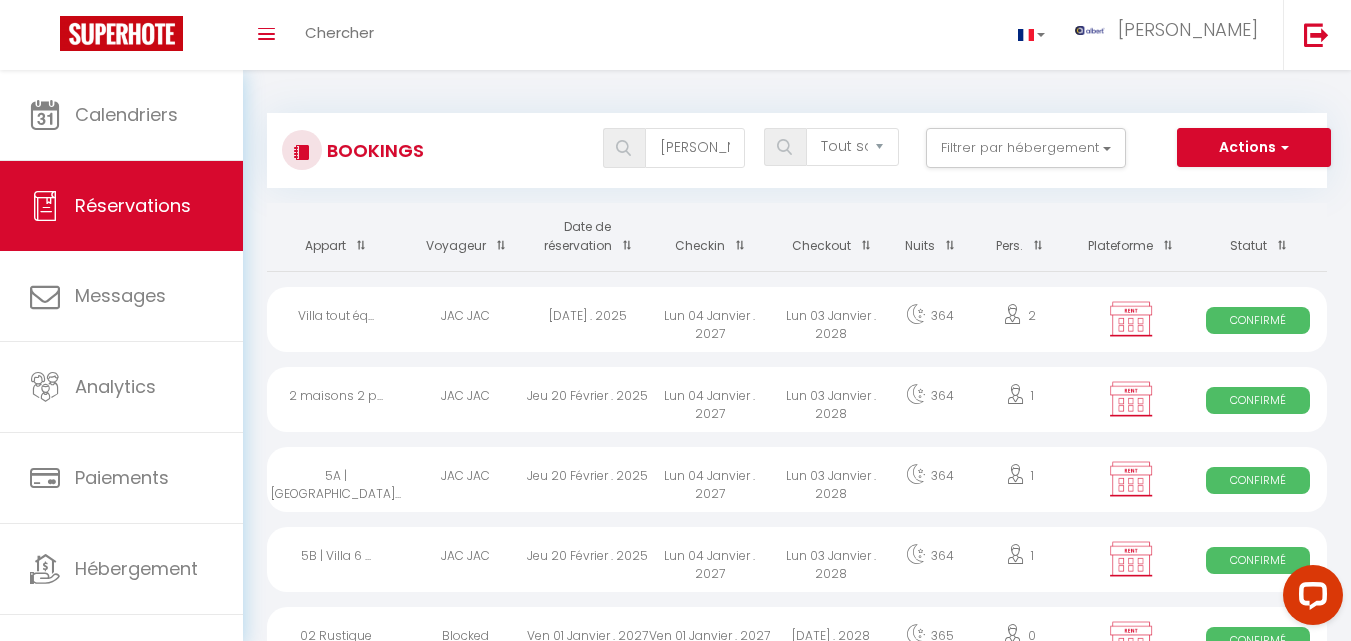 click at bounding box center [623, 148] 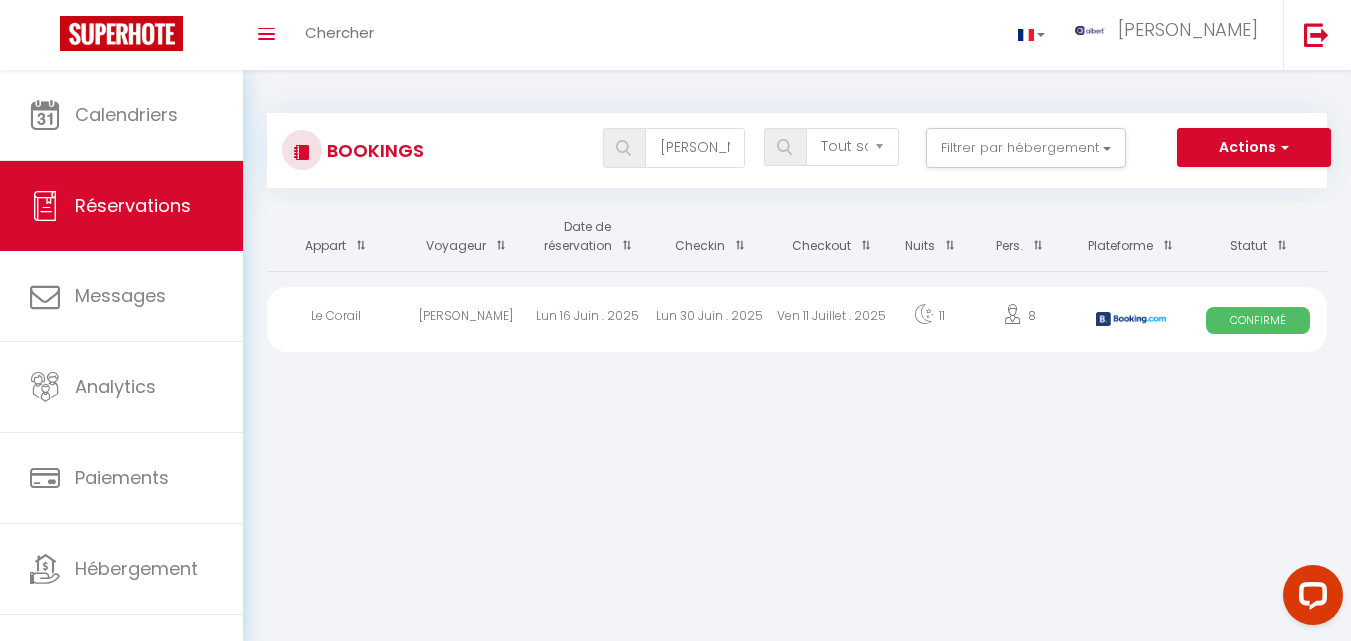 click on "Lun 30 Juin . 2025" at bounding box center (710, 319) 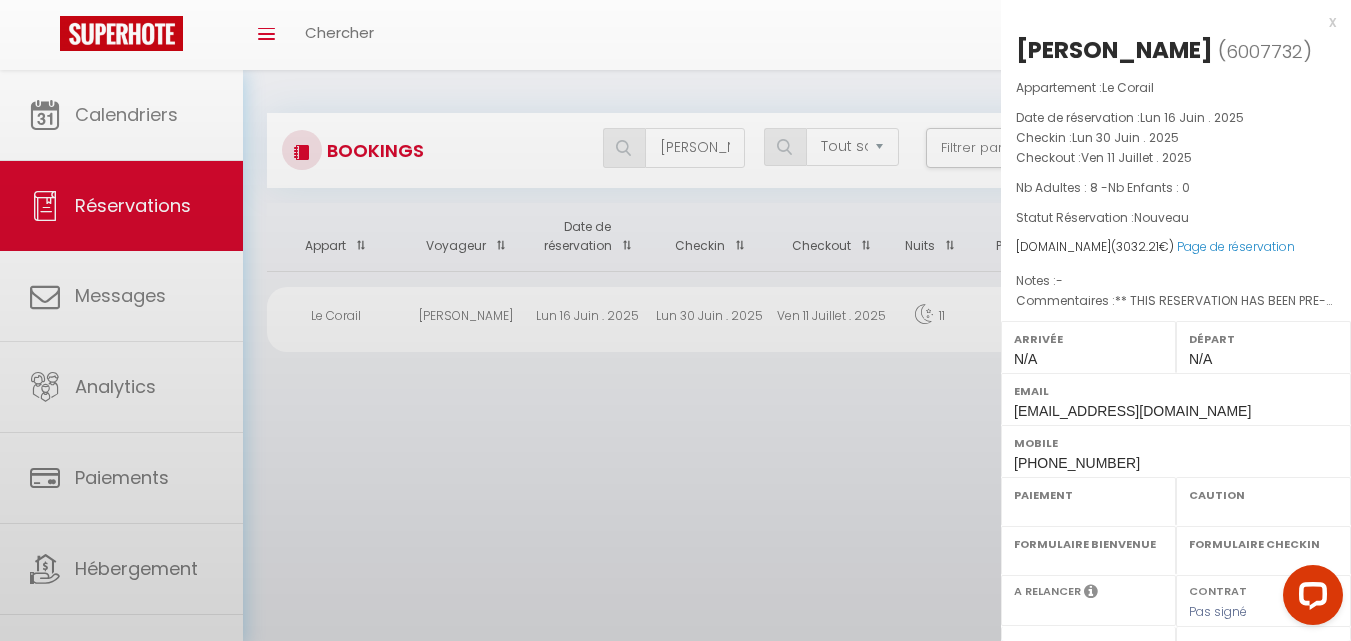 select on "OK" 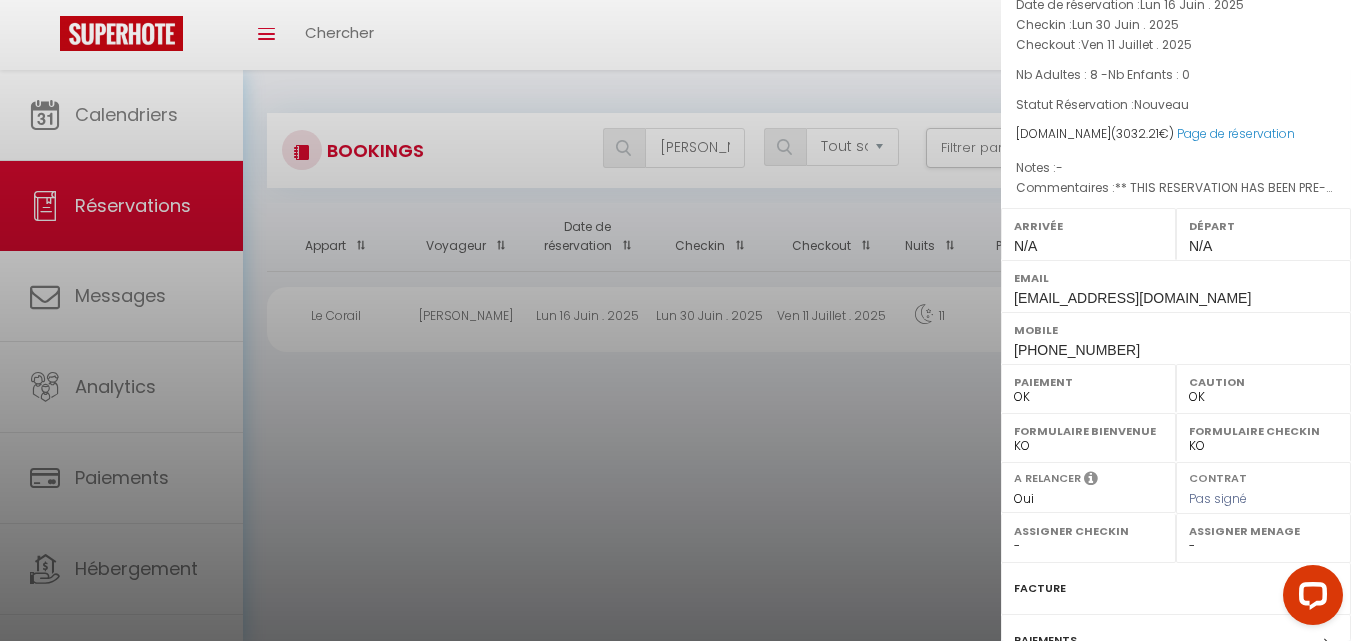 scroll, scrollTop: 321, scrollLeft: 0, axis: vertical 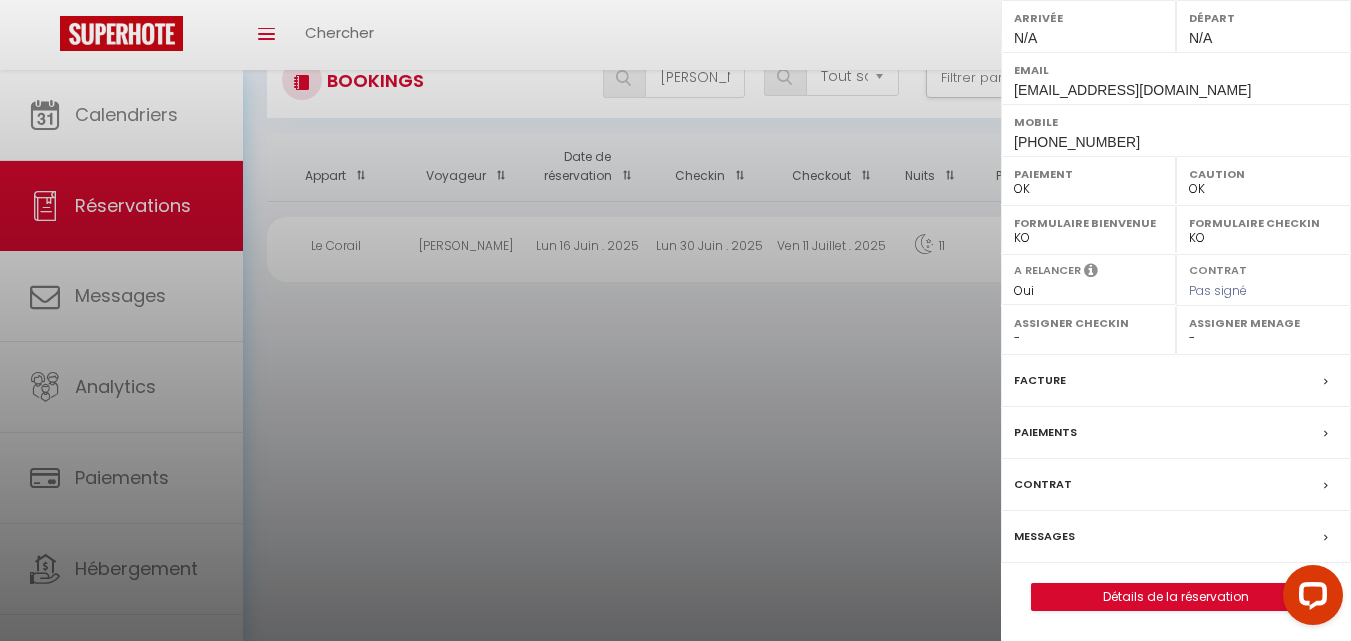 click on "Messages" at bounding box center (1044, 536) 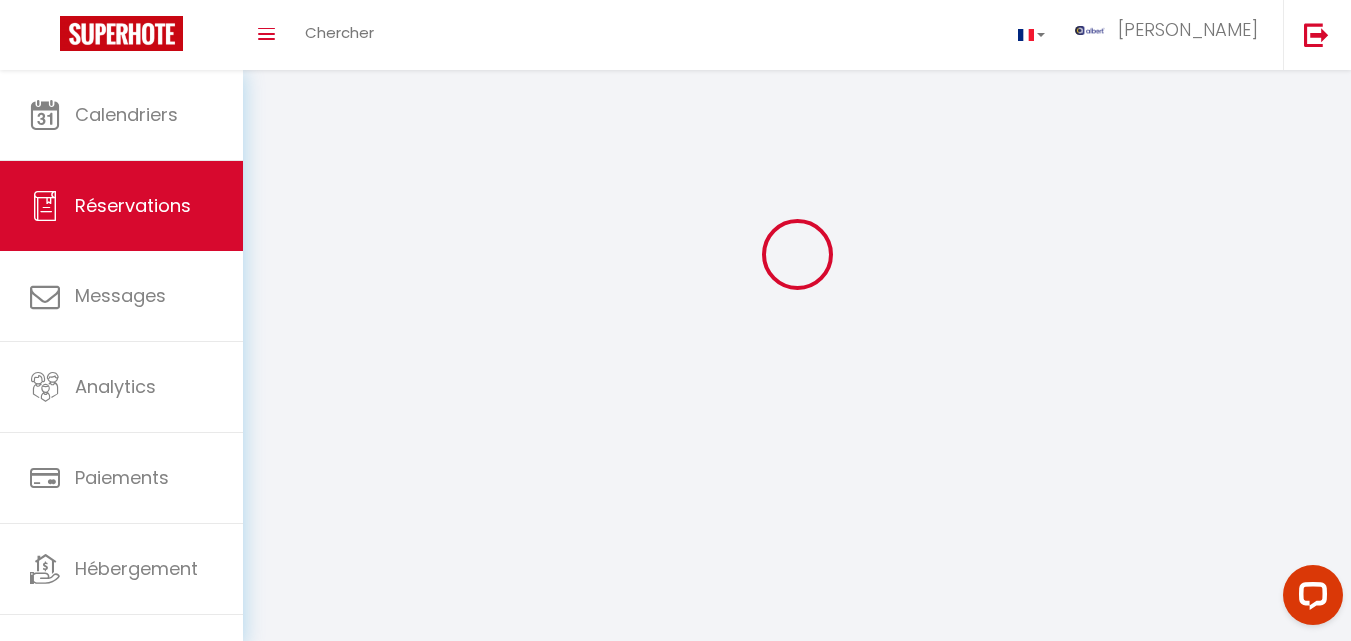 scroll, scrollTop: 0, scrollLeft: 0, axis: both 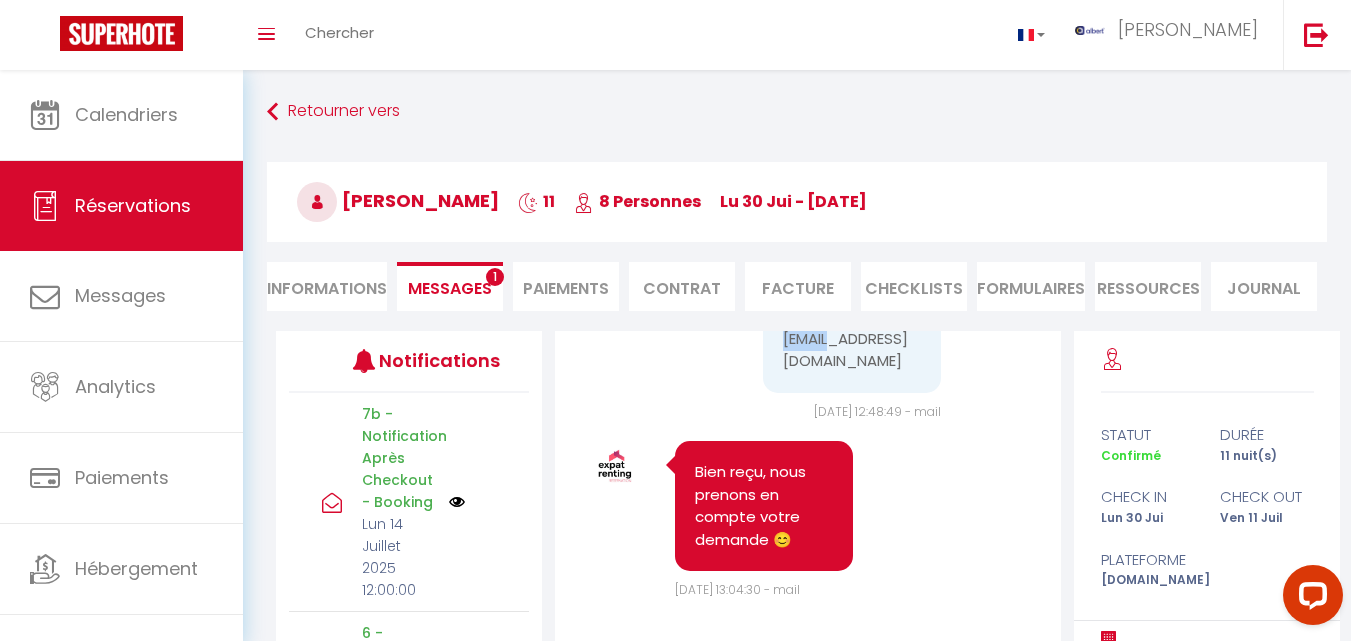 drag, startPoint x: 825, startPoint y: 449, endPoint x: 768, endPoint y: 447, distance: 57.035076 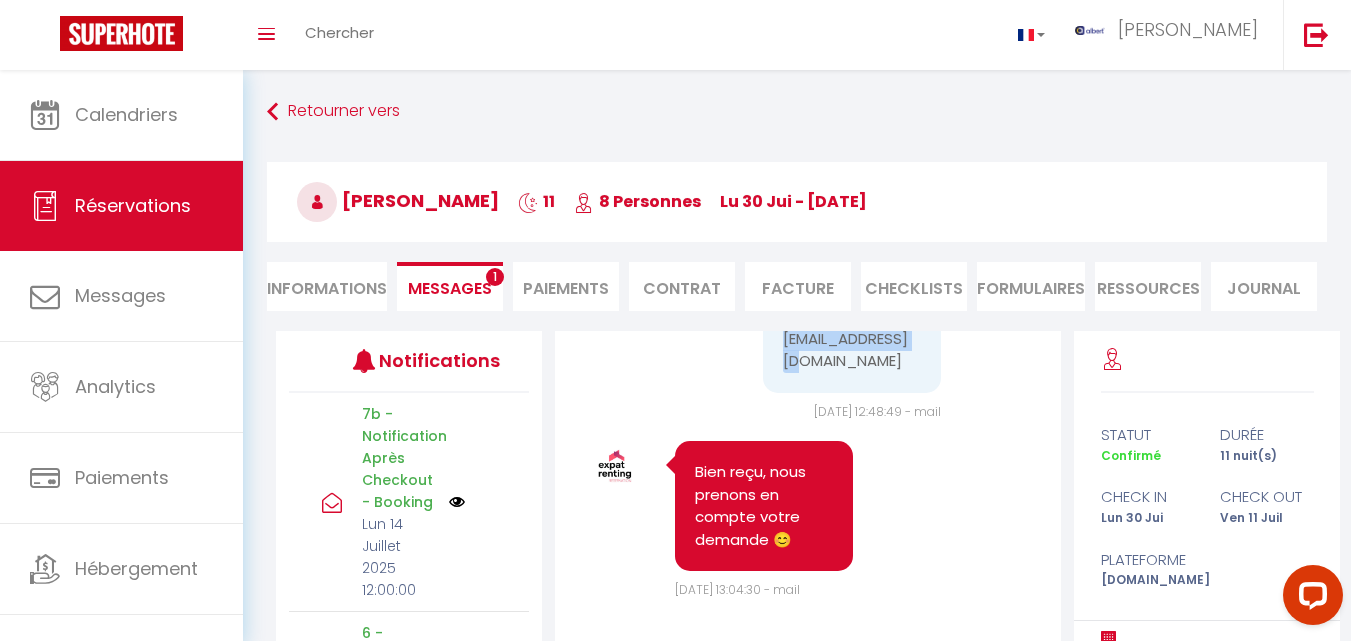 drag, startPoint x: 820, startPoint y: 459, endPoint x: 768, endPoint y: 442, distance: 54.708317 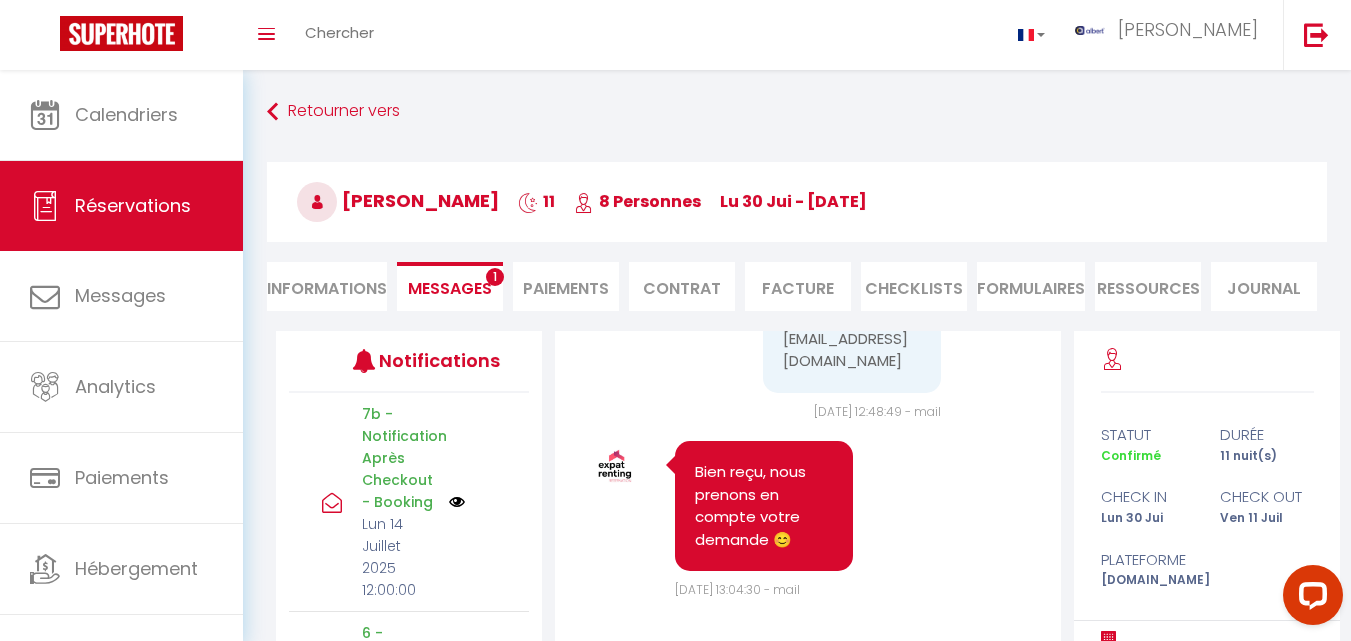 click on "Facture" at bounding box center (798, 286) 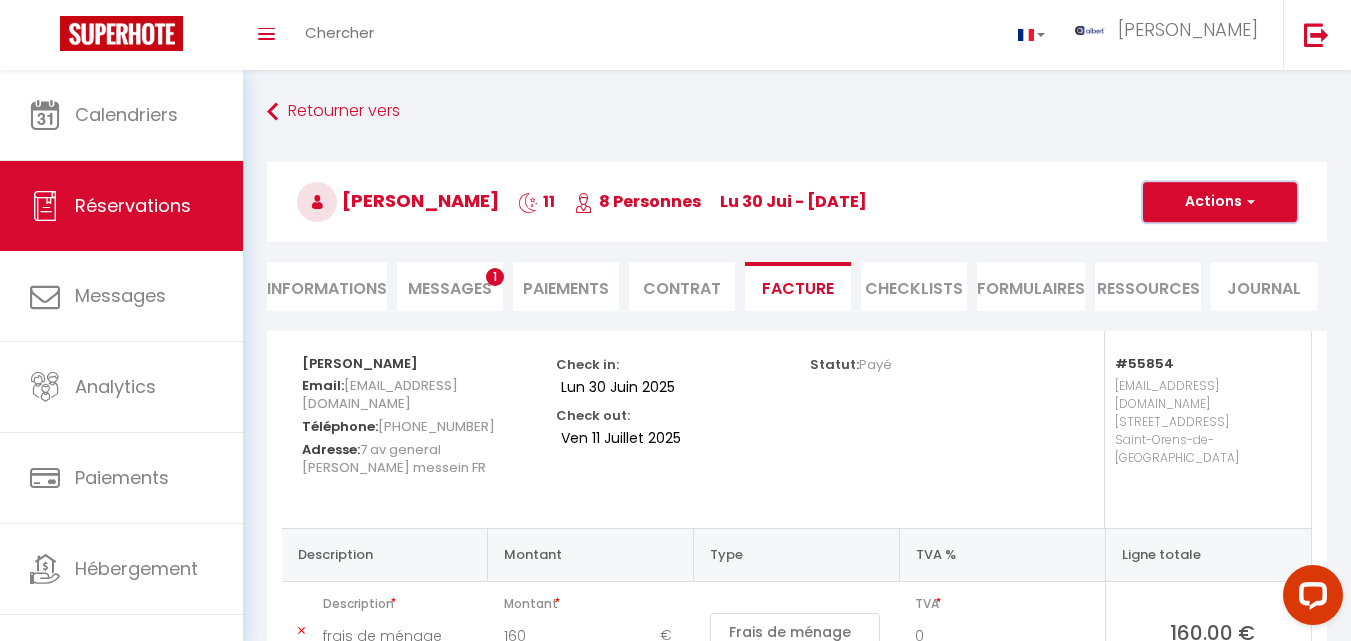 click on "Actions" at bounding box center [1220, 202] 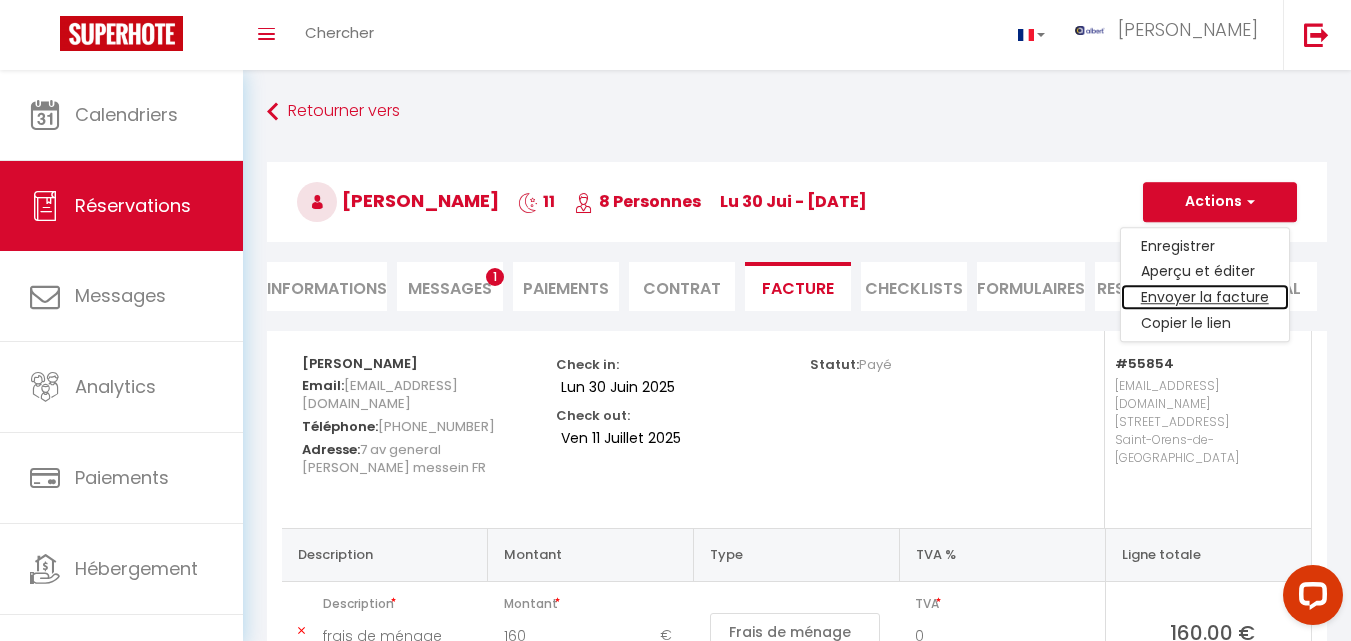 click on "Envoyer la facture" at bounding box center [1205, 298] 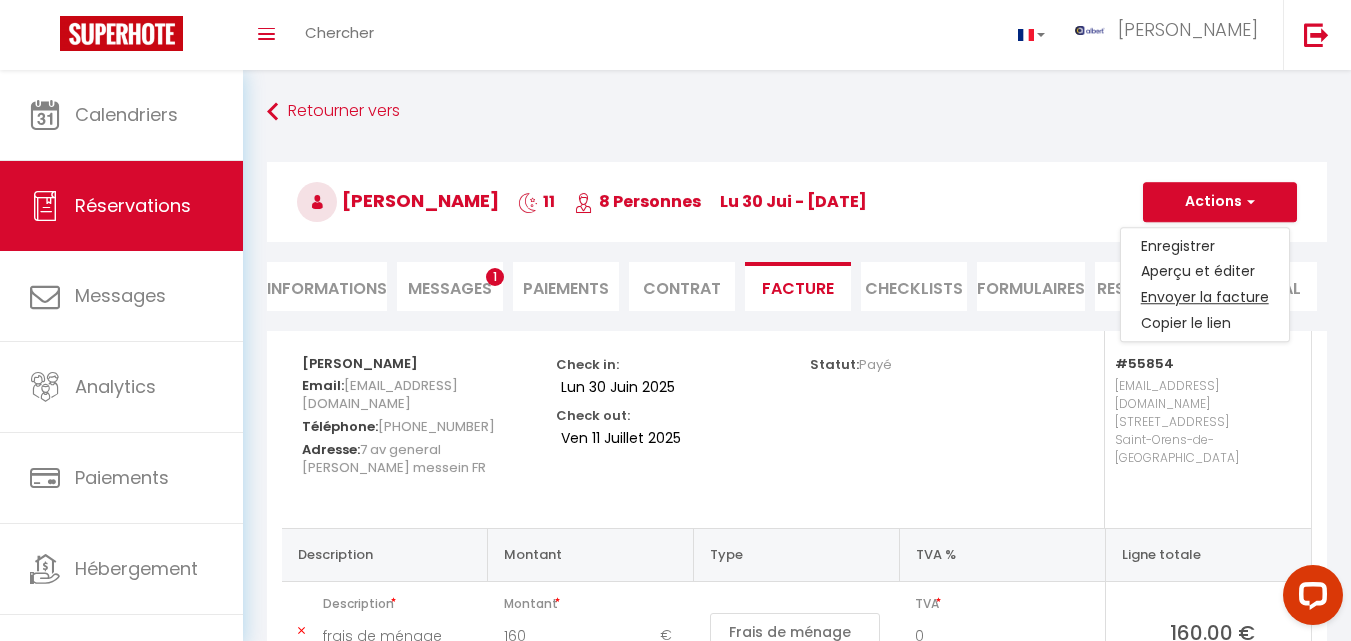 type on "[EMAIL_ADDRESS][DOMAIN_NAME]" 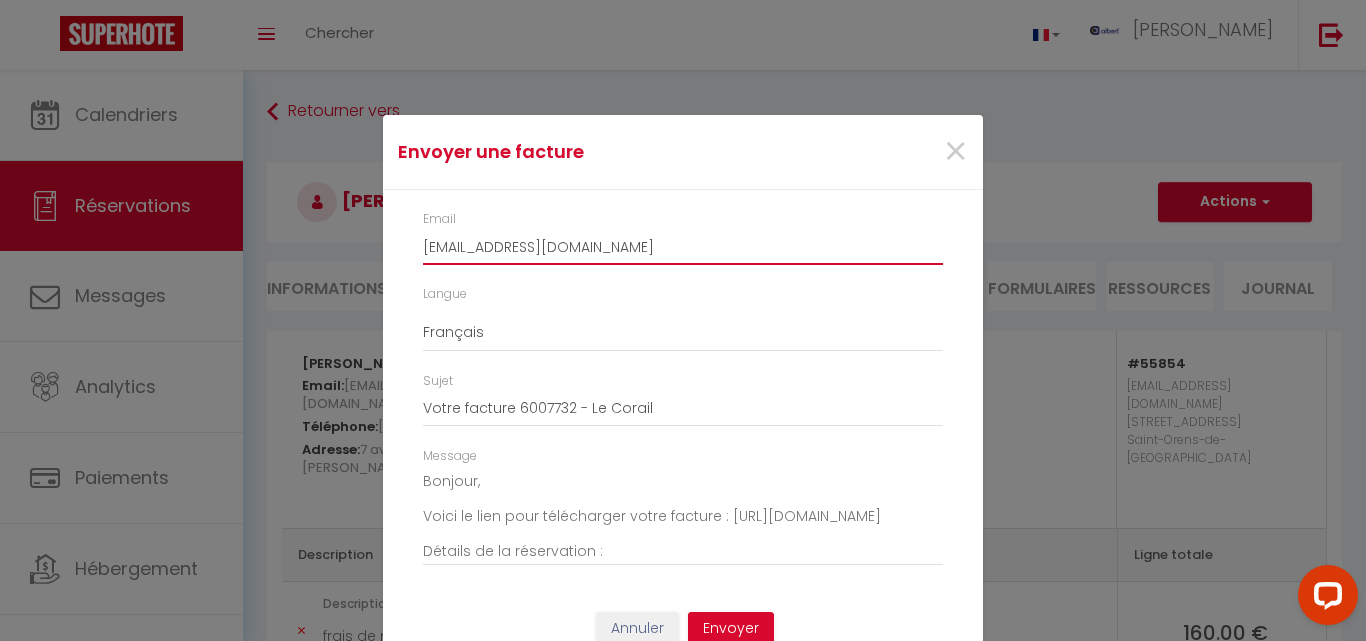 click on "[EMAIL_ADDRESS][DOMAIN_NAME]" at bounding box center [683, 247] 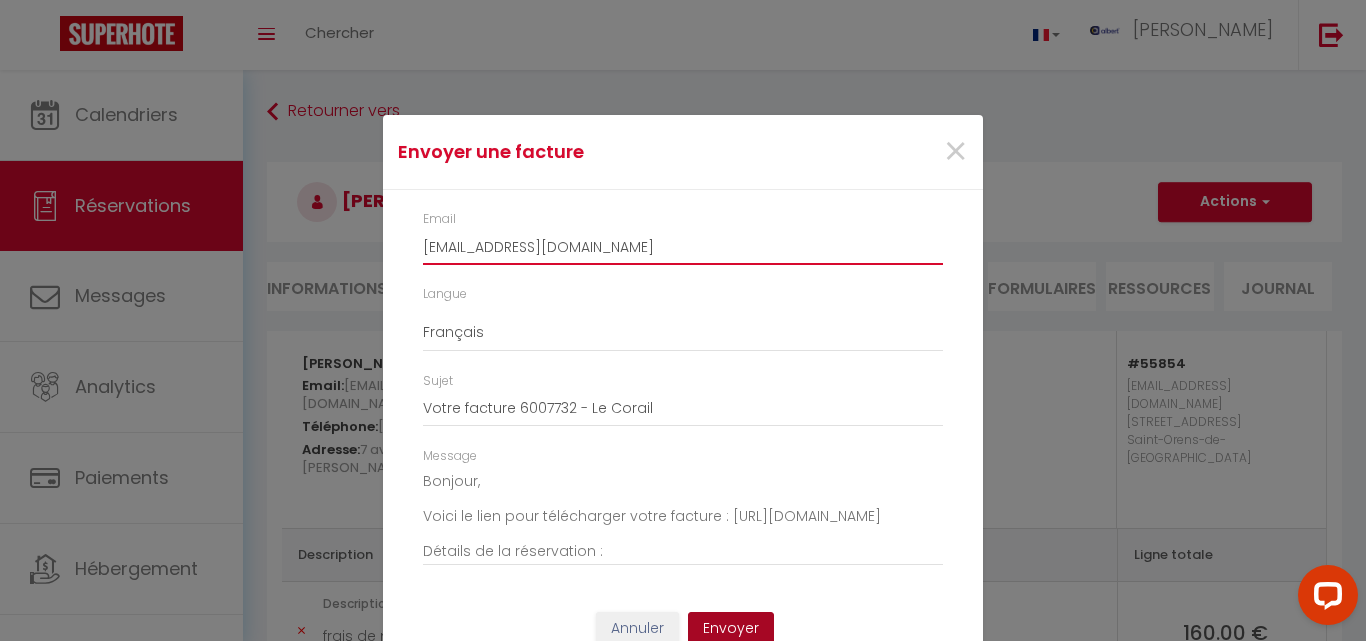 type on "[EMAIL_ADDRESS][DOMAIN_NAME]" 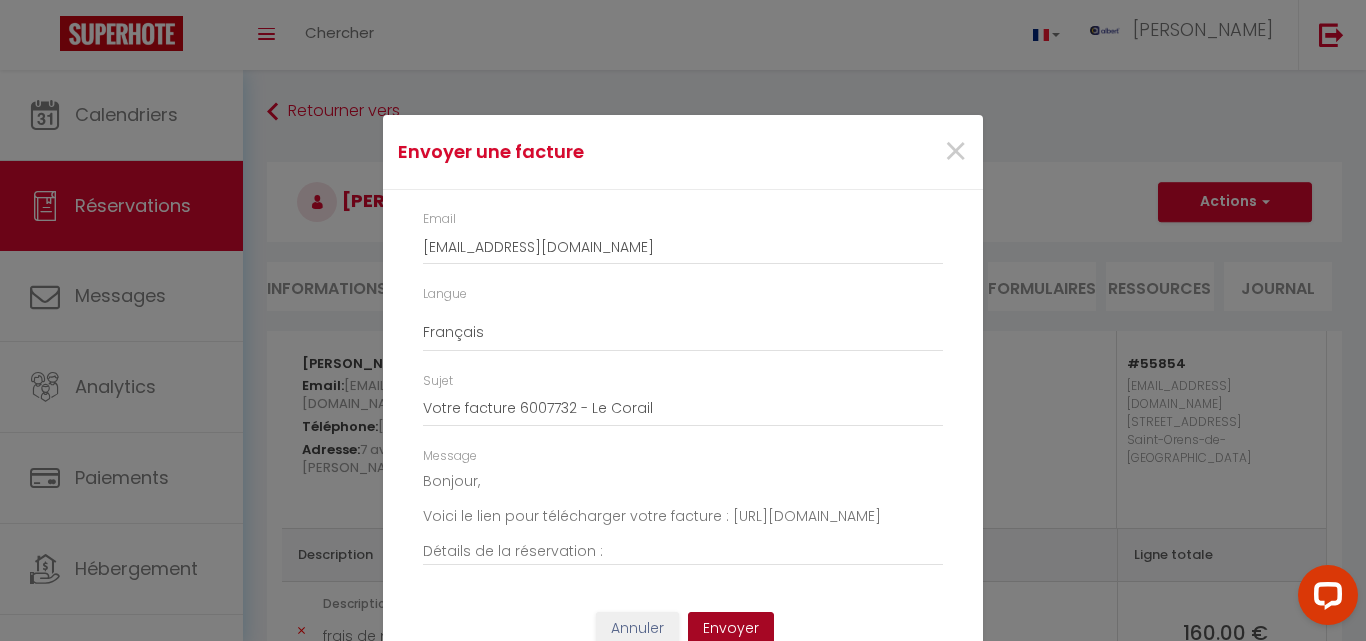 click on "Envoyer" at bounding box center (731, 629) 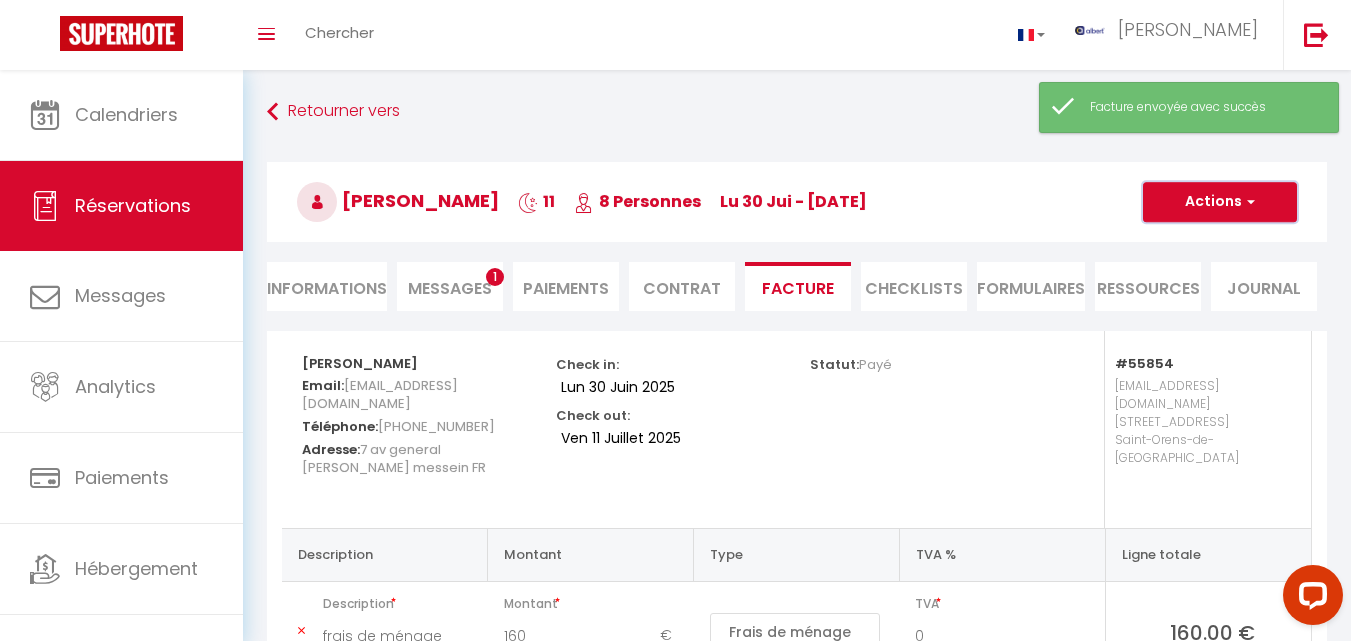 click on "Actions" at bounding box center (1220, 202) 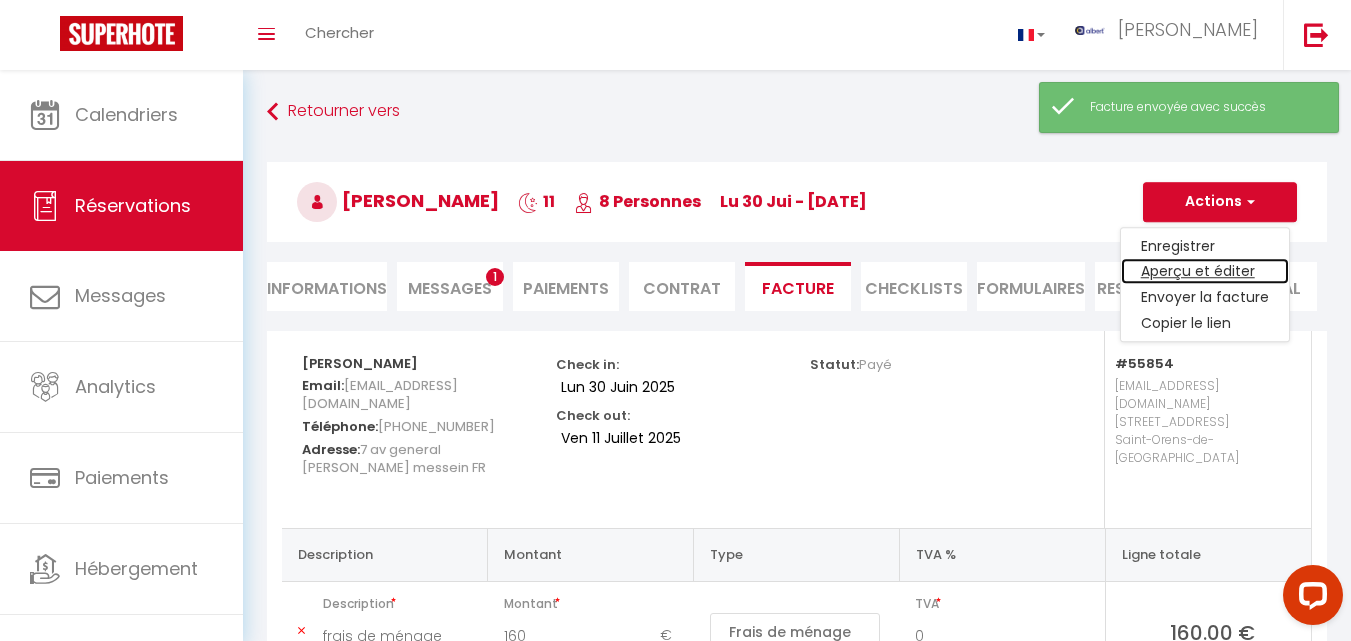 click on "Aperçu et éditer" at bounding box center (1205, 272) 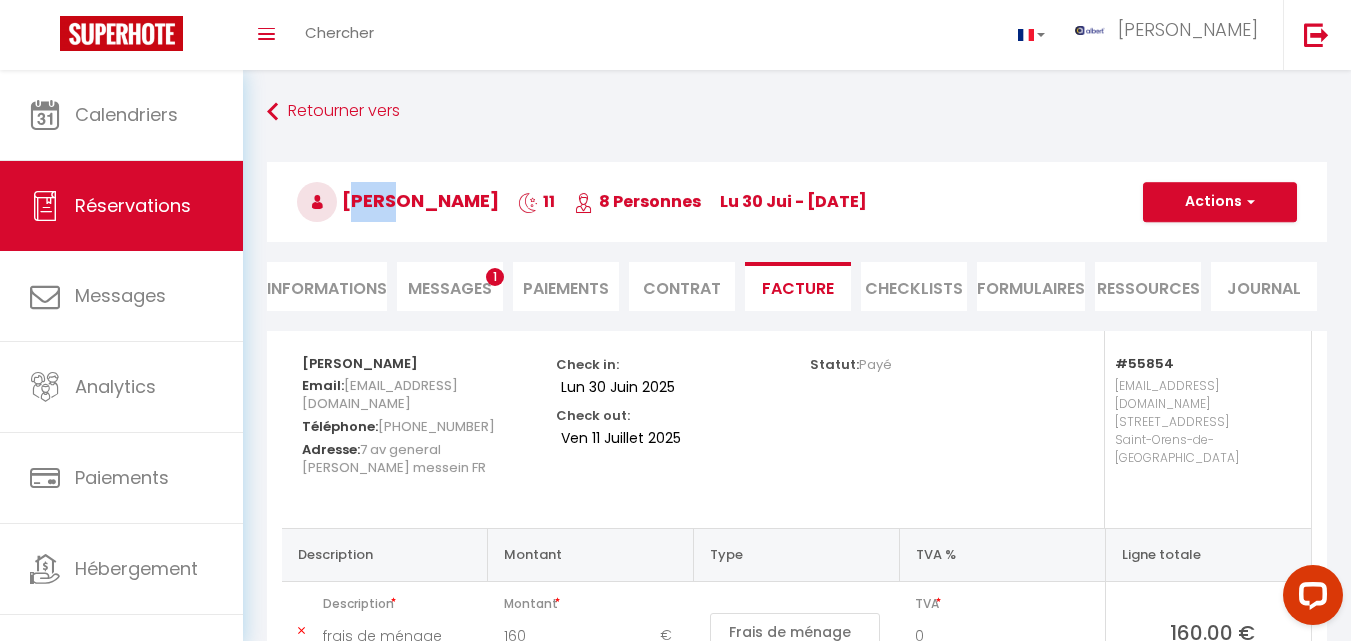 drag, startPoint x: 392, startPoint y: 197, endPoint x: 345, endPoint y: 200, distance: 47.095646 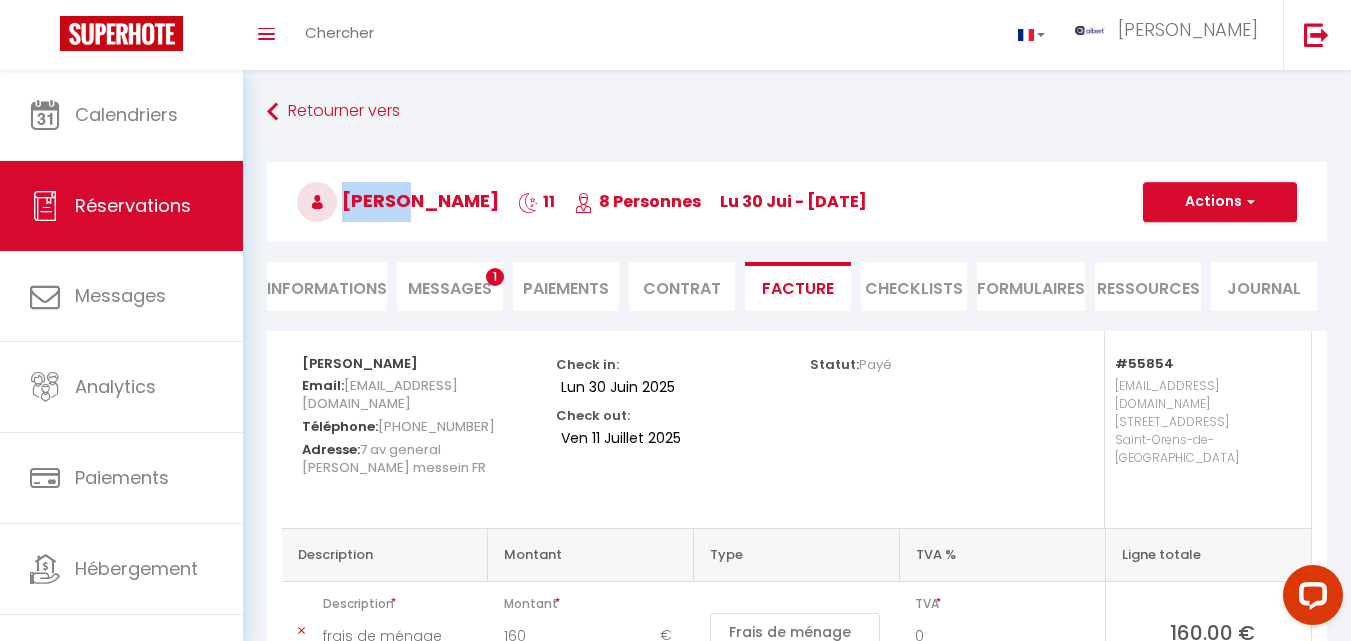 drag, startPoint x: 398, startPoint y: 198, endPoint x: 338, endPoint y: 197, distance: 60.00833 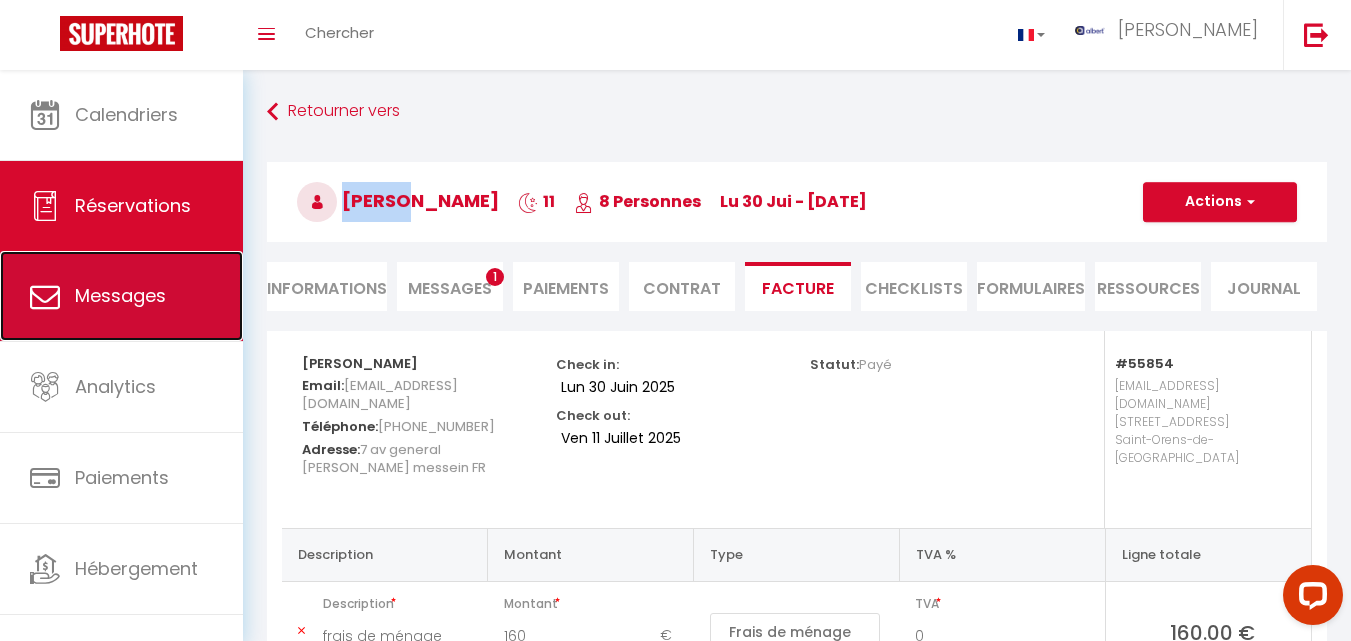 click on "Messages" at bounding box center [121, 296] 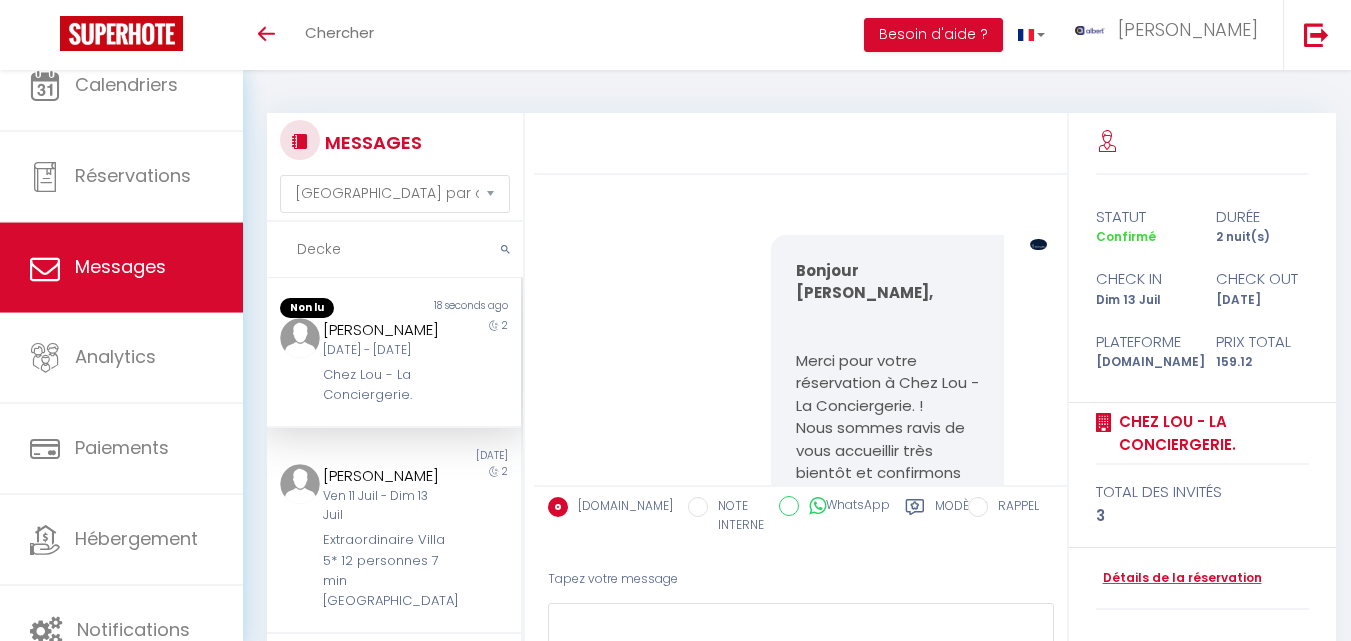 select on "message" 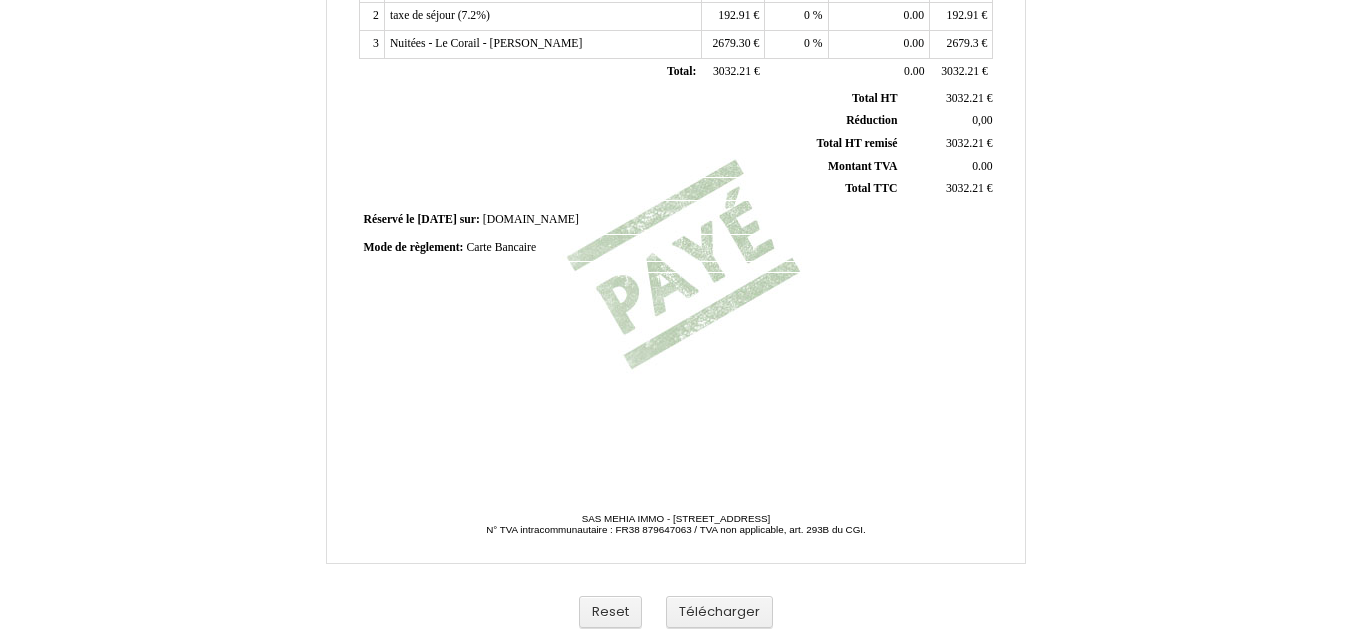 scroll, scrollTop: 566, scrollLeft: 0, axis: vertical 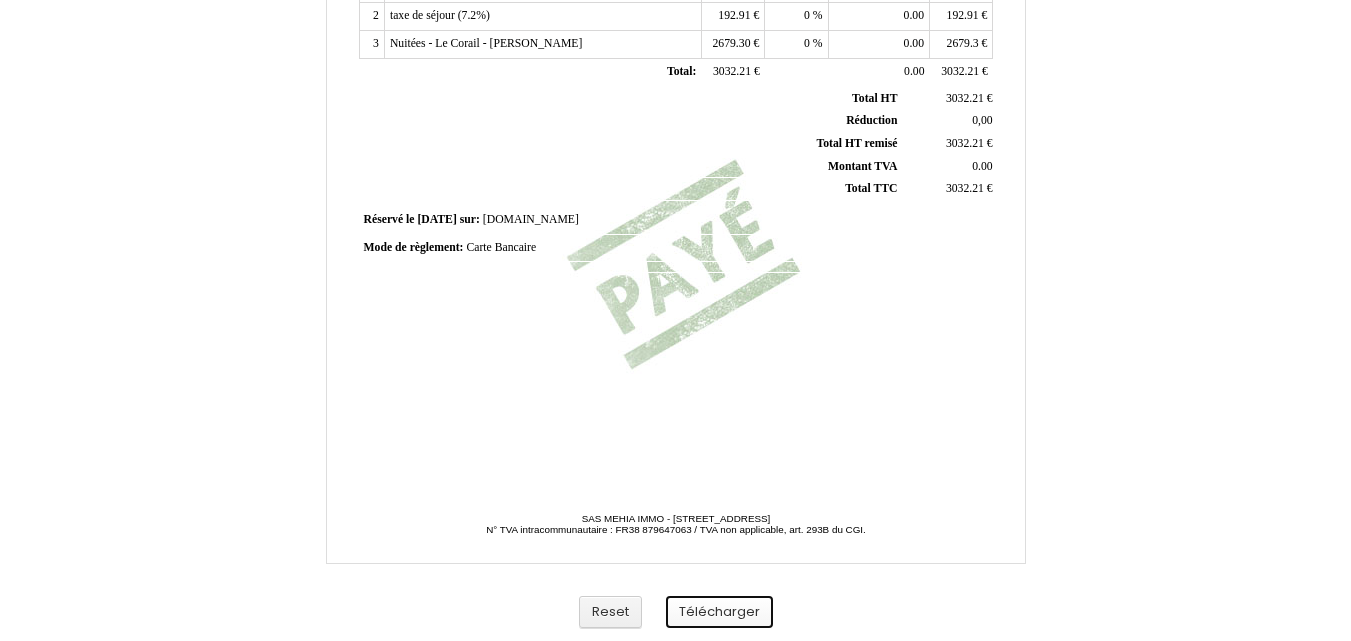 click on "Télécharger" at bounding box center (719, 612) 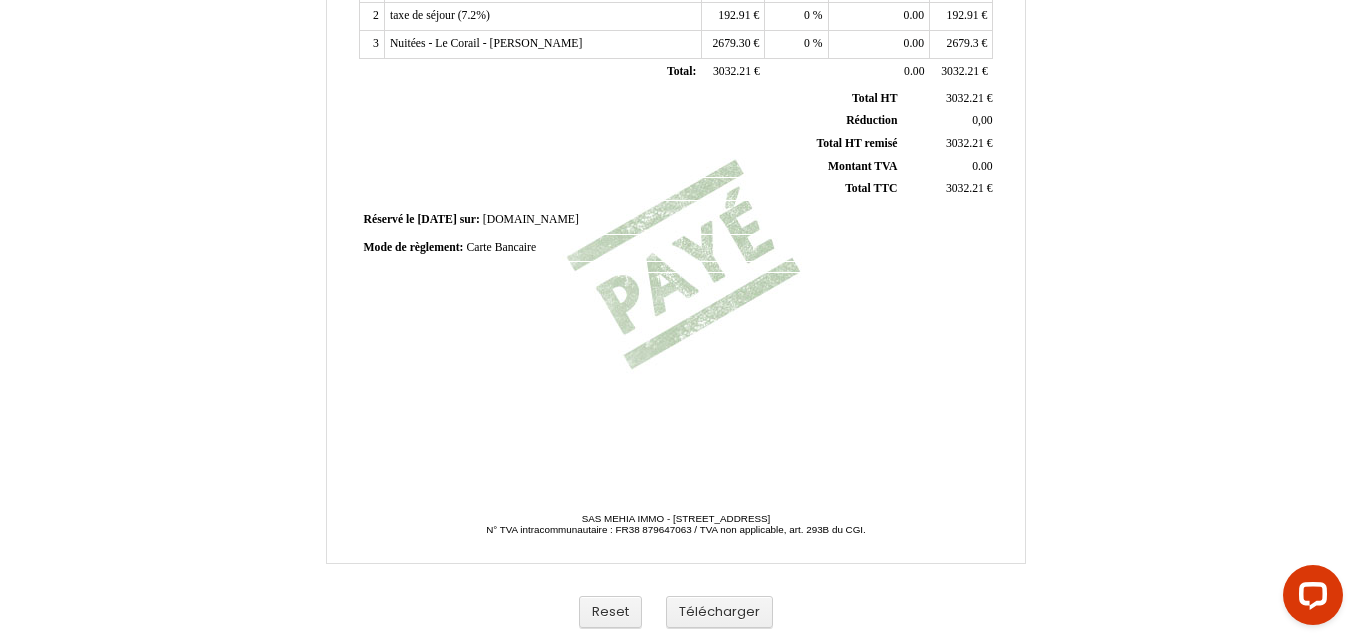 scroll, scrollTop: 0, scrollLeft: 0, axis: both 